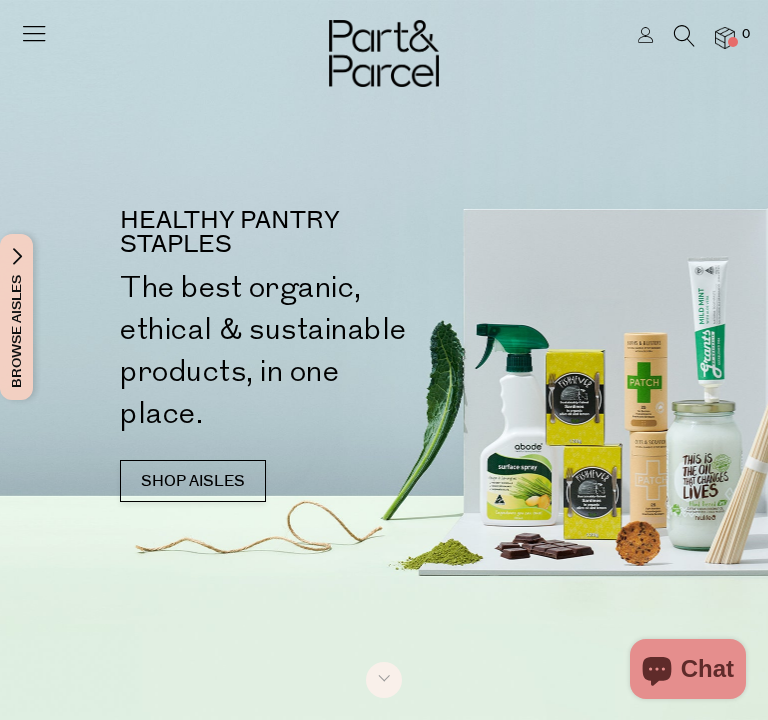 scroll, scrollTop: 0, scrollLeft: 0, axis: both 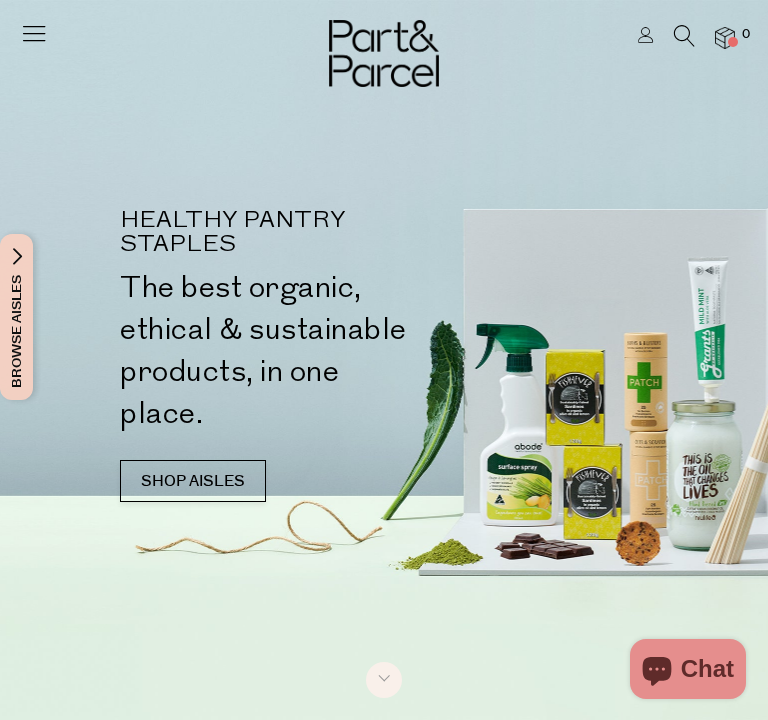 click at bounding box center (646, 35) 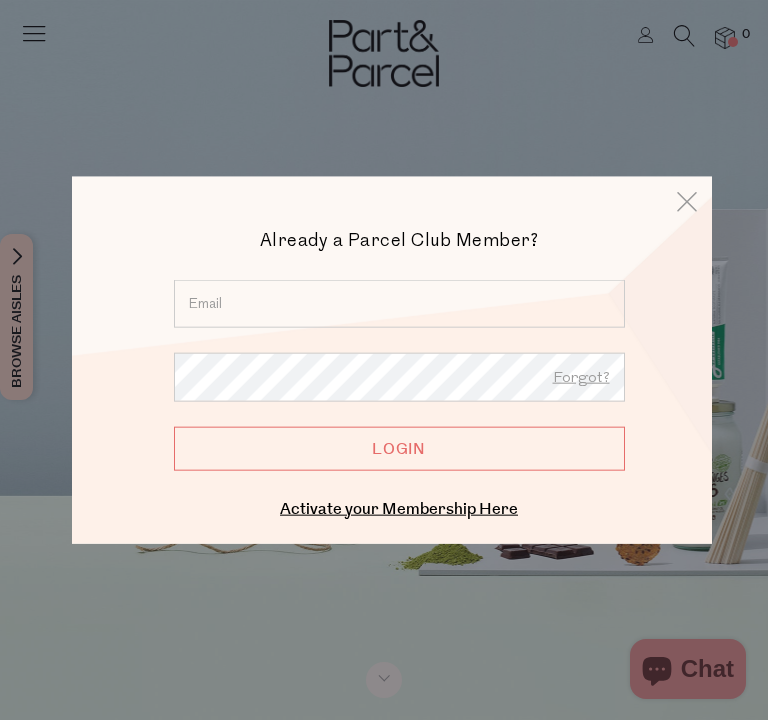click at bounding box center [399, 304] 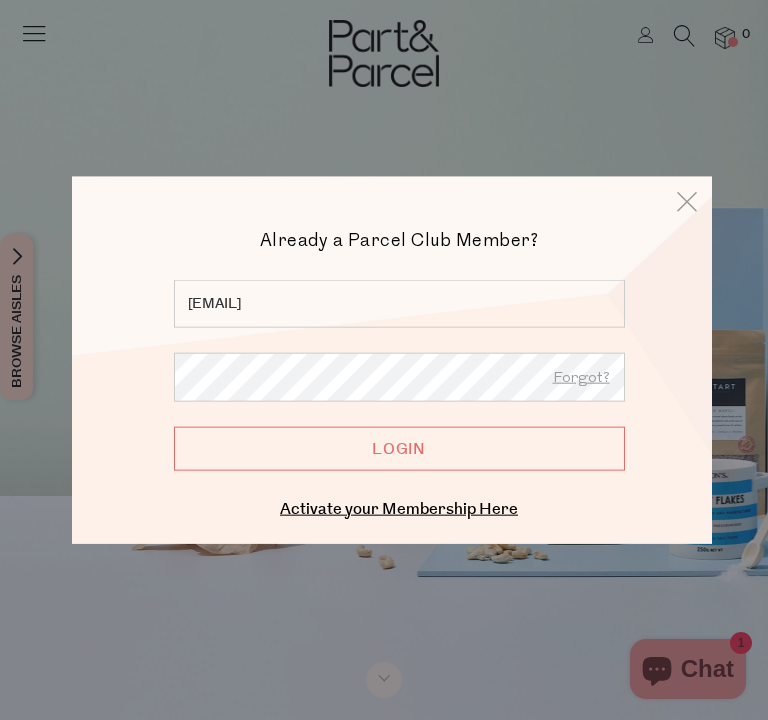 type on "santh00008@gmail.com" 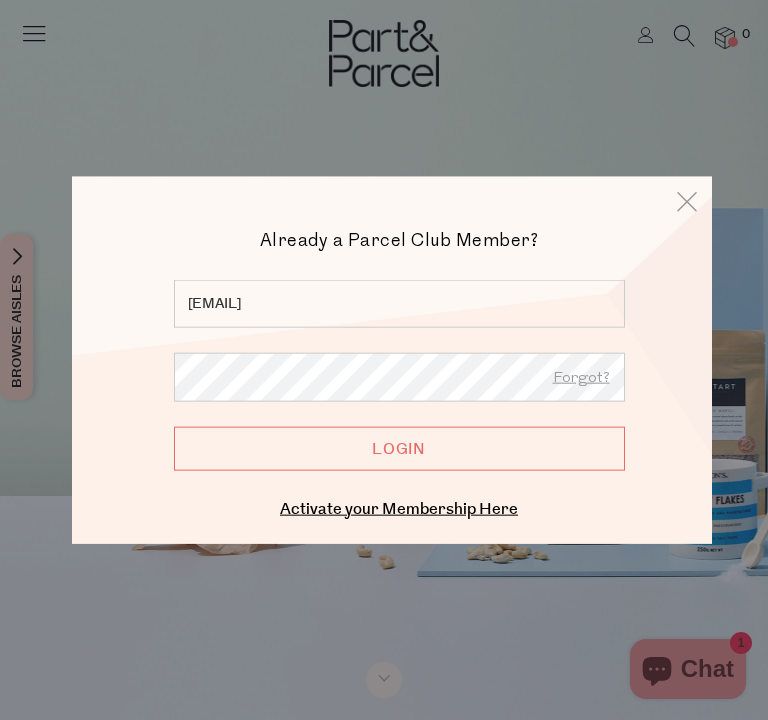 click on "Login" at bounding box center (399, 448) 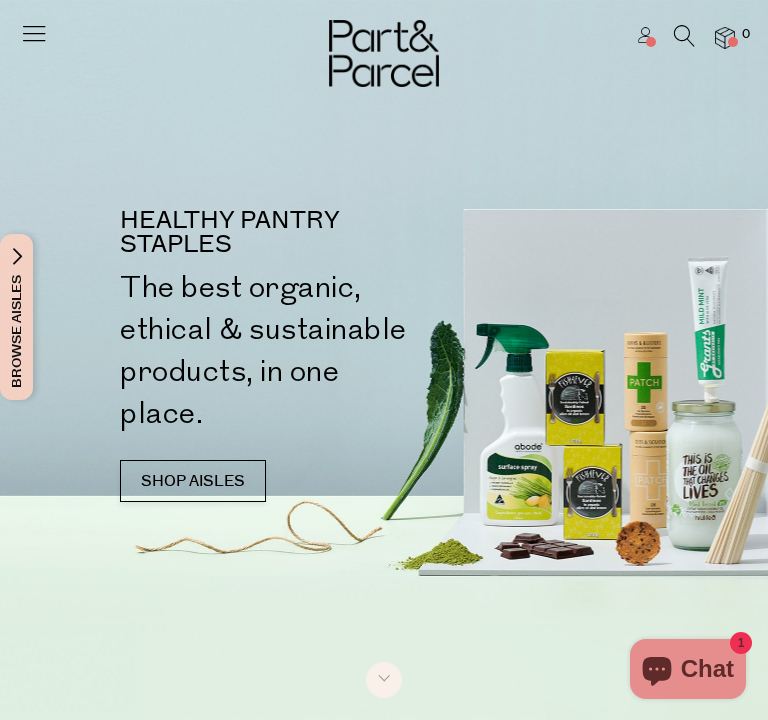 scroll, scrollTop: 0, scrollLeft: 0, axis: both 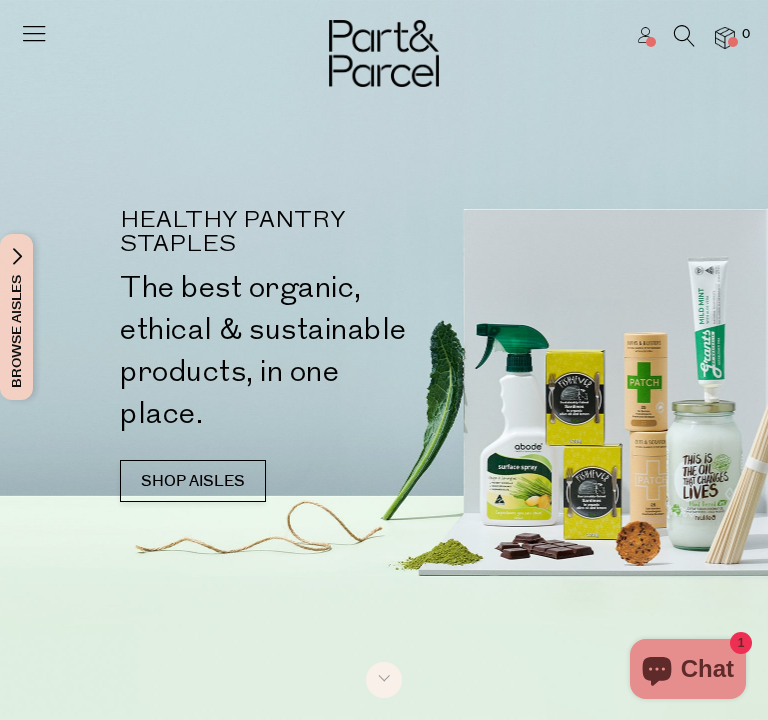 click at bounding box center (646, 35) 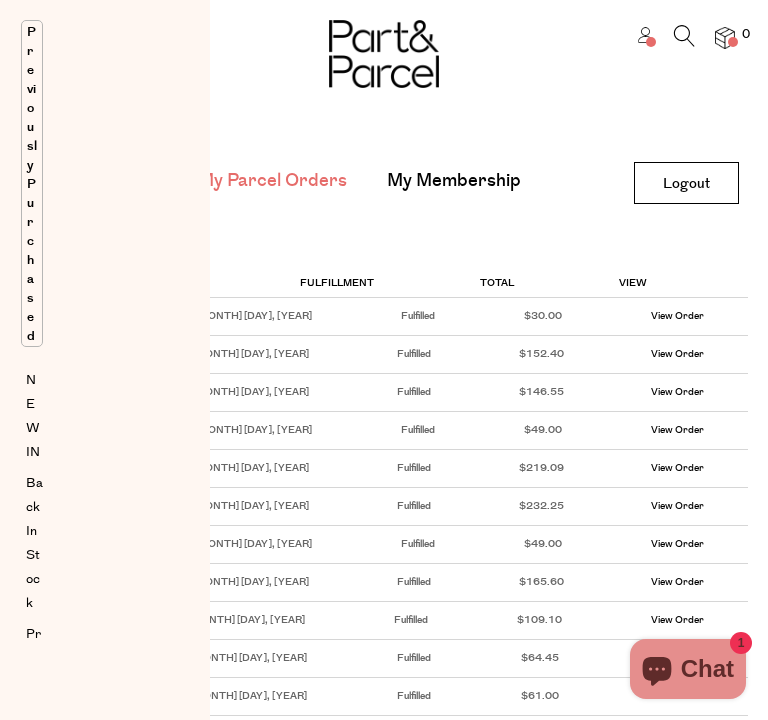 scroll, scrollTop: 0, scrollLeft: 0, axis: both 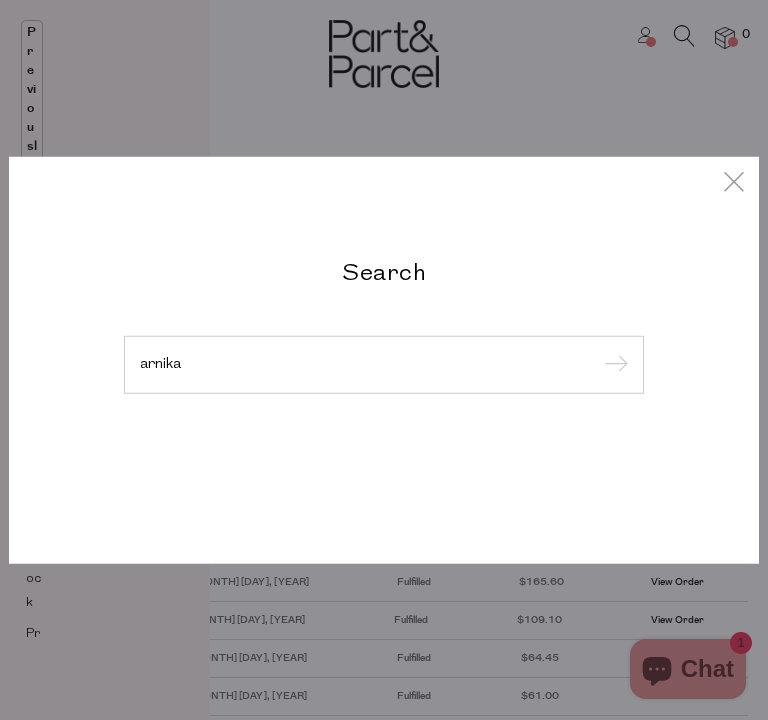 type on "arnika" 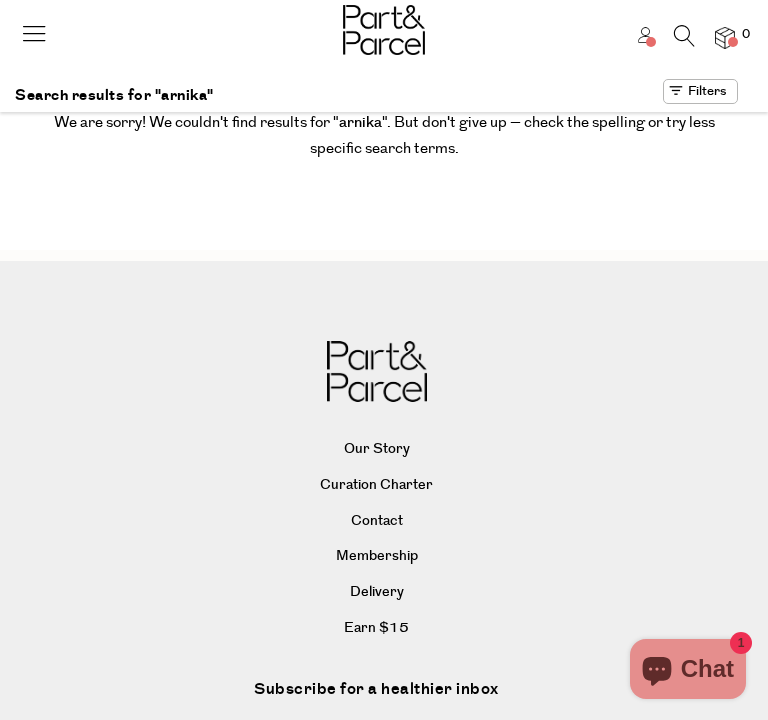 scroll, scrollTop: 0, scrollLeft: 0, axis: both 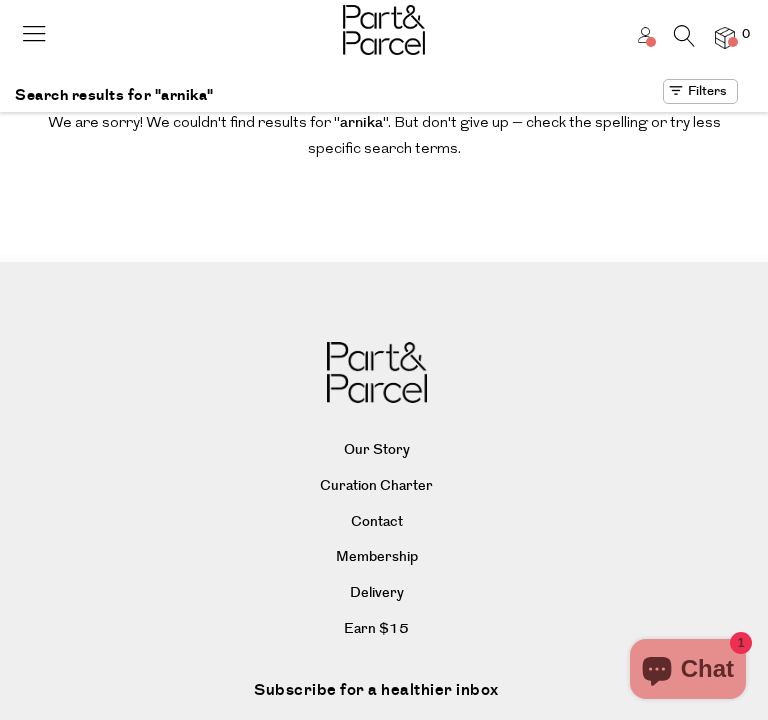 click at bounding box center [684, 36] 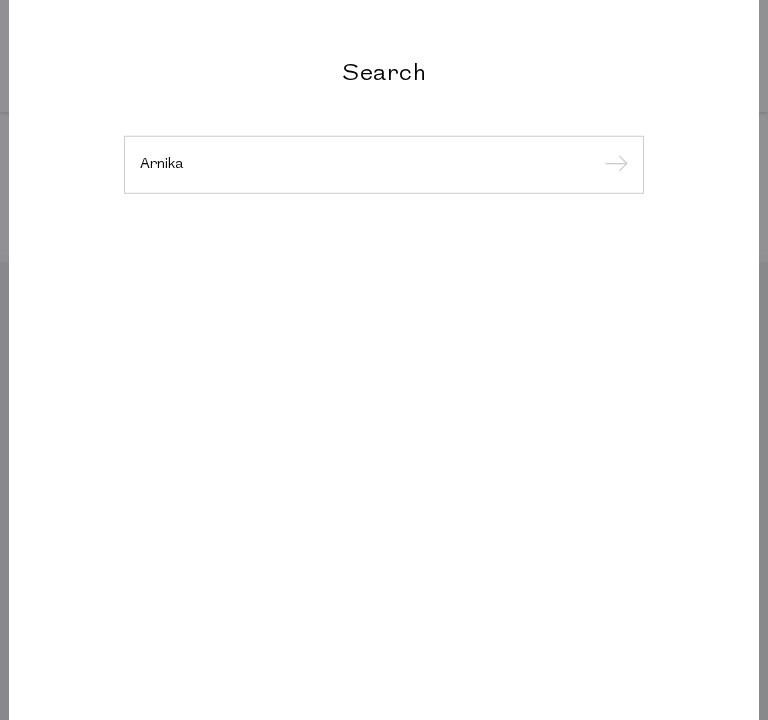 type on "Arnika" 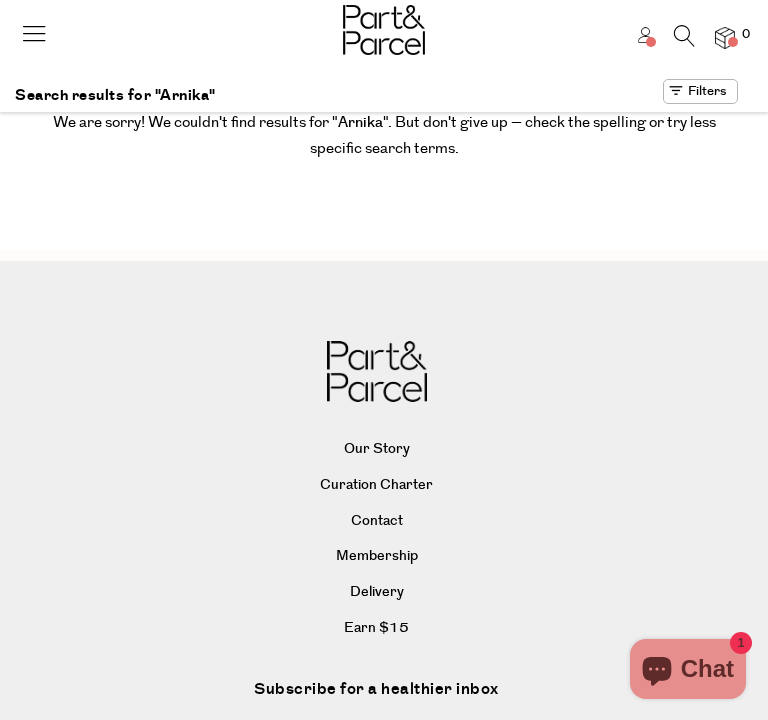 scroll, scrollTop: 0, scrollLeft: 0, axis: both 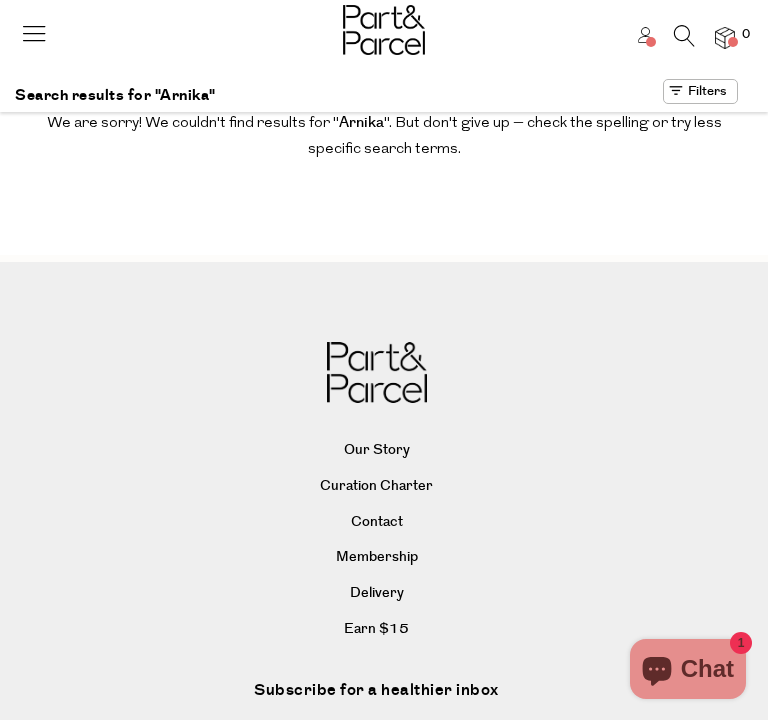 click at bounding box center [684, 36] 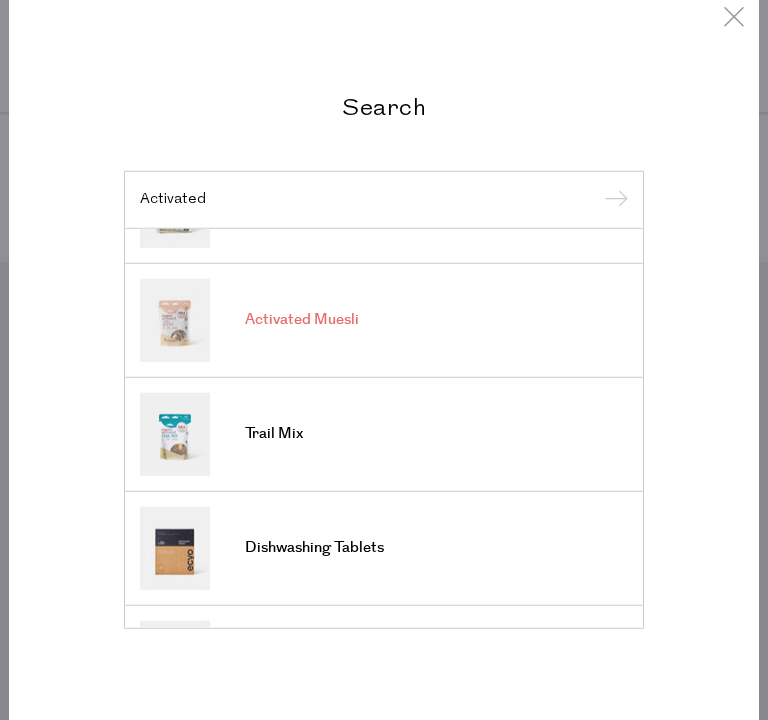 scroll, scrollTop: 740, scrollLeft: 0, axis: vertical 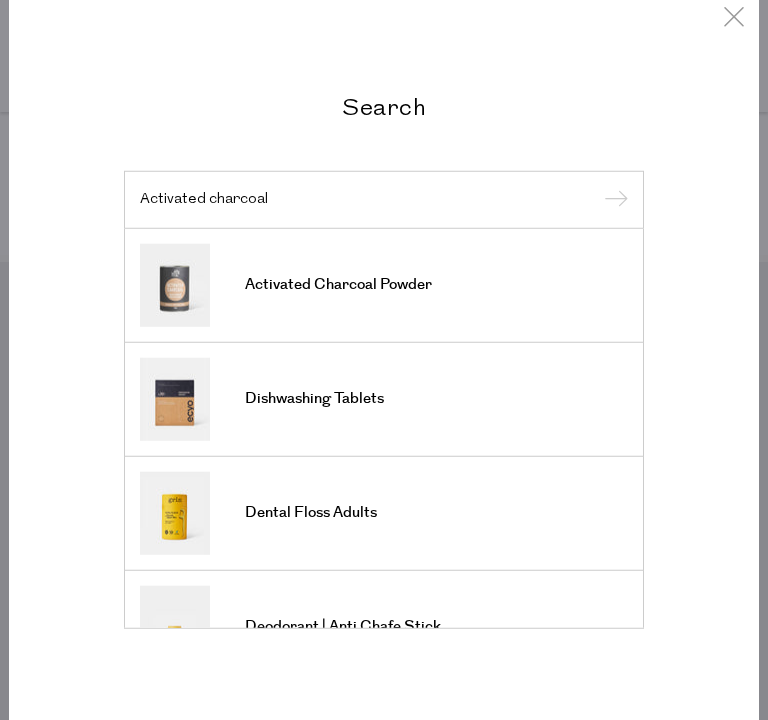 type on "Activated charcoal" 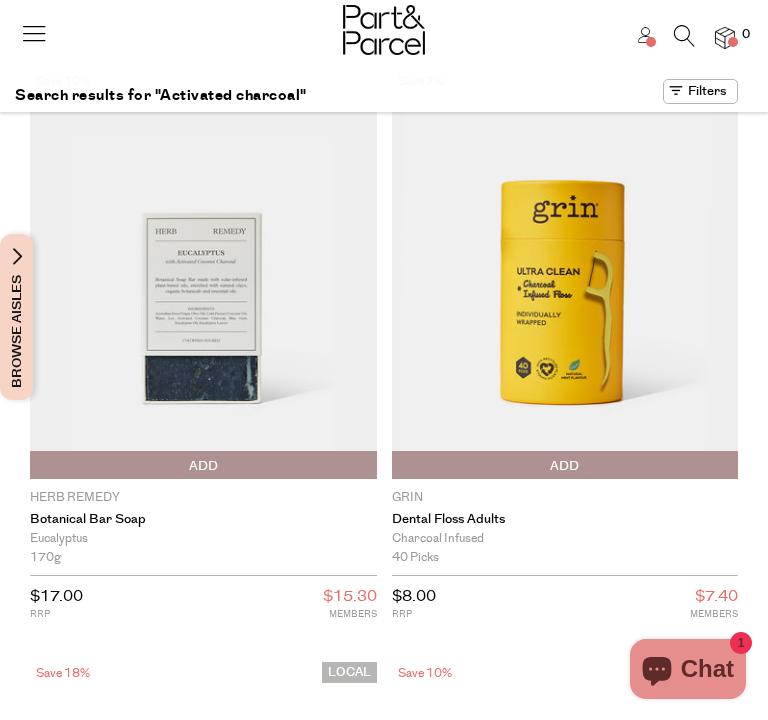 scroll, scrollTop: 0, scrollLeft: 0, axis: both 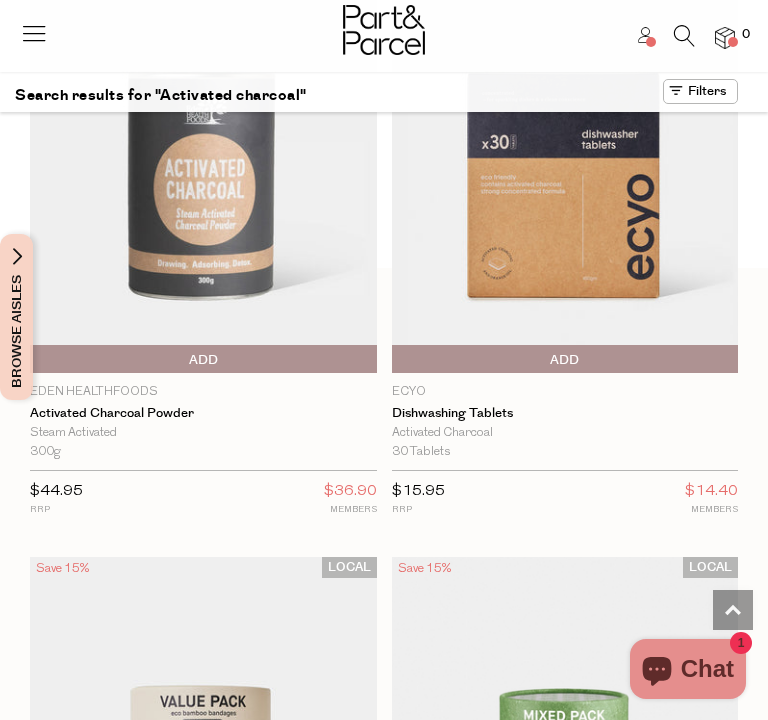 click on "Add To Parcel" at bounding box center (203, 360) 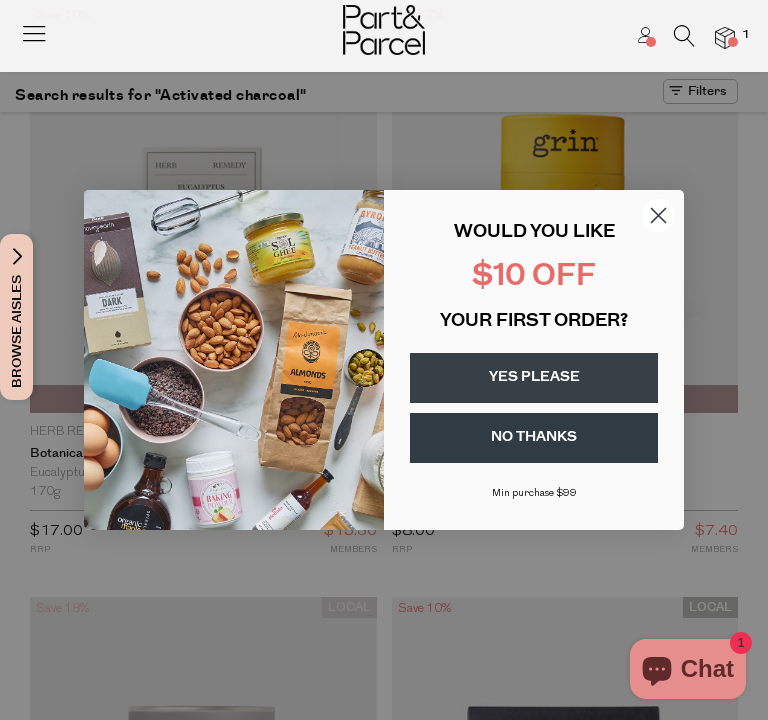 scroll, scrollTop: 0, scrollLeft: 0, axis: both 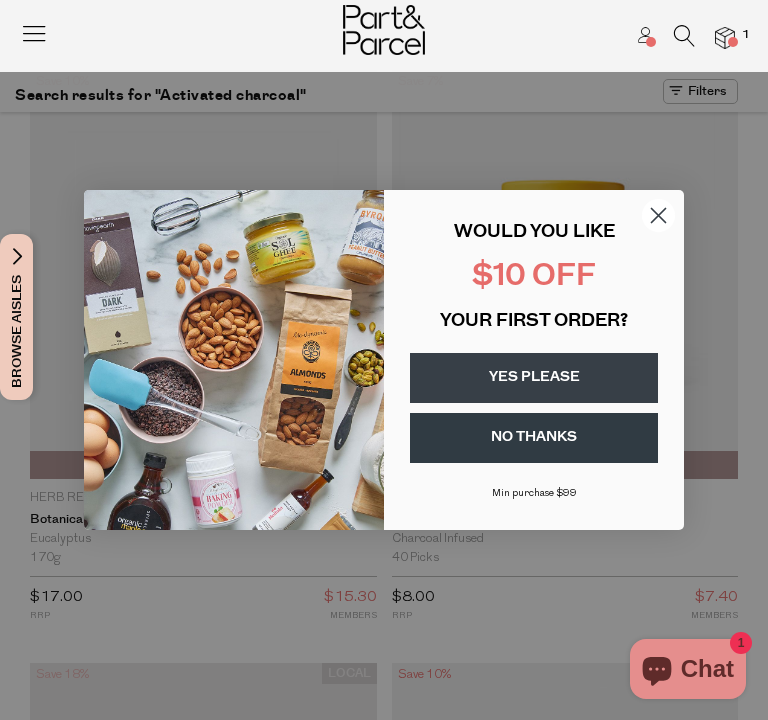 click 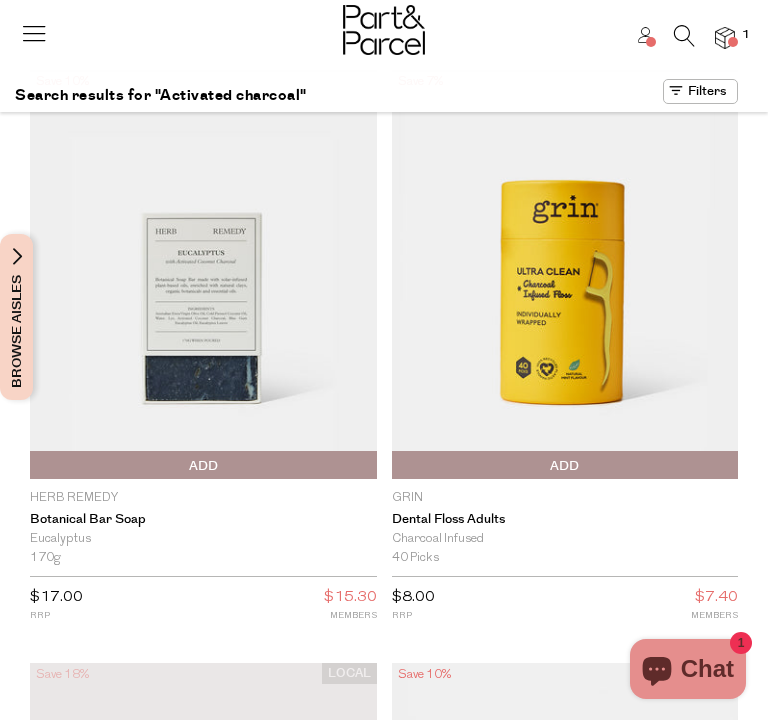 click at bounding box center [684, 36] 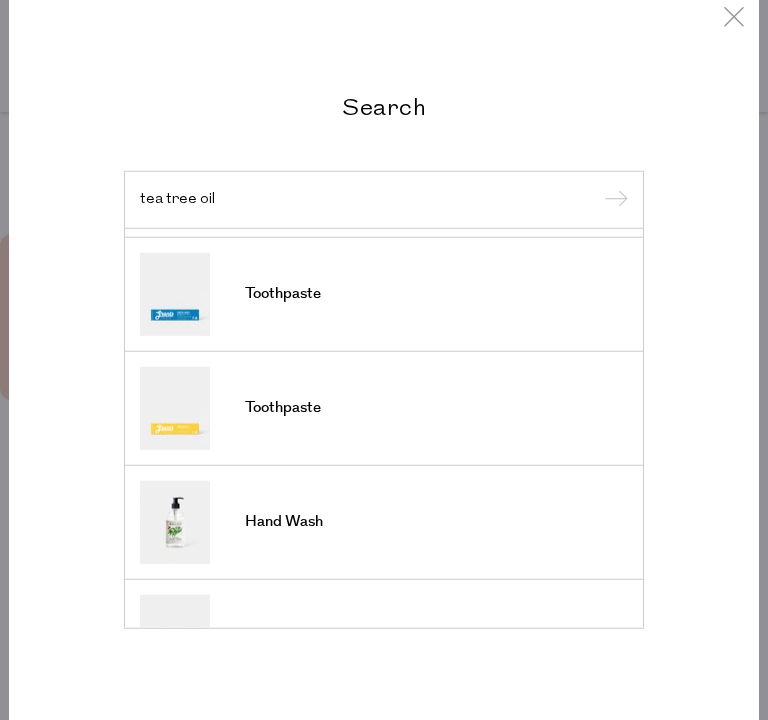 scroll, scrollTop: 0, scrollLeft: 0, axis: both 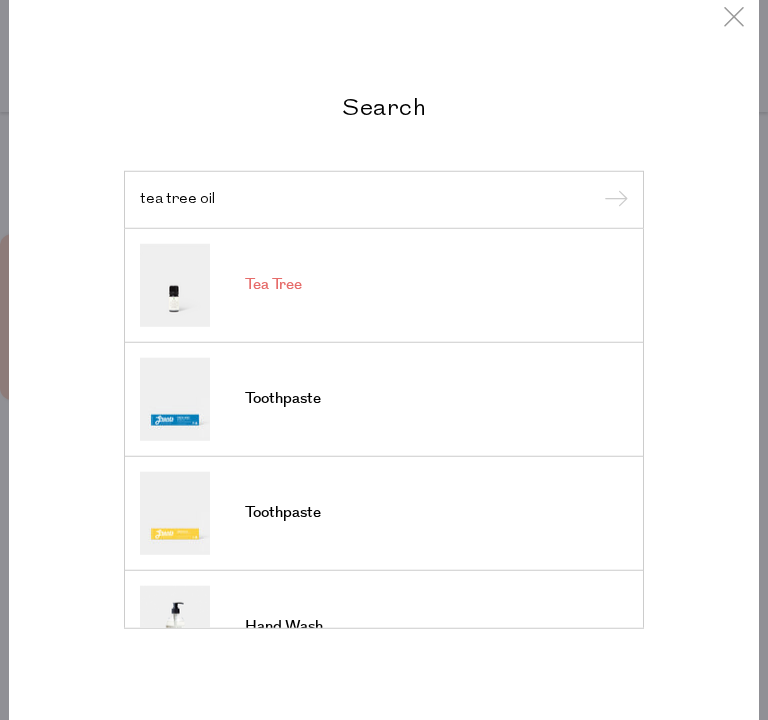 type on "tea tree oil" 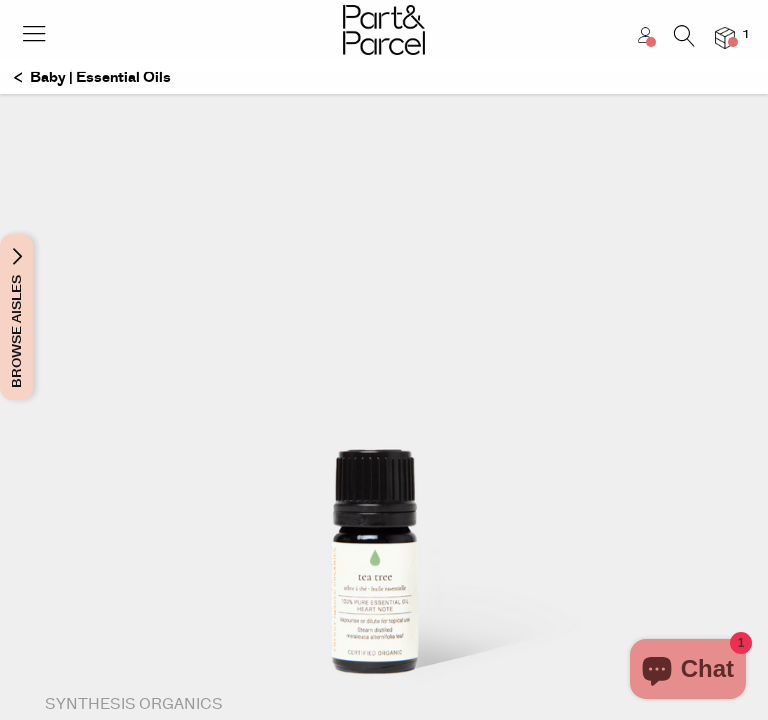scroll, scrollTop: 0, scrollLeft: 0, axis: both 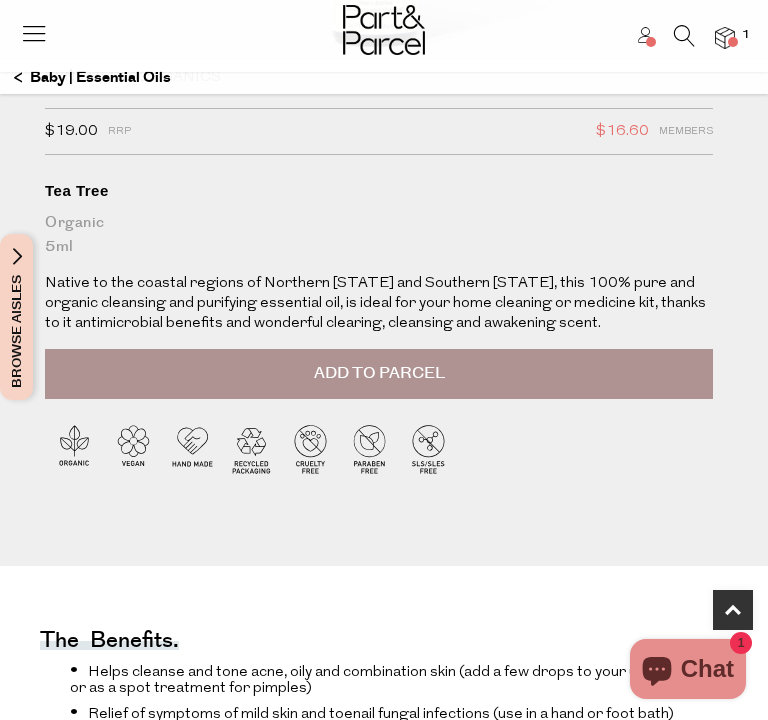 click on "Add to Parcel" at bounding box center (379, 373) 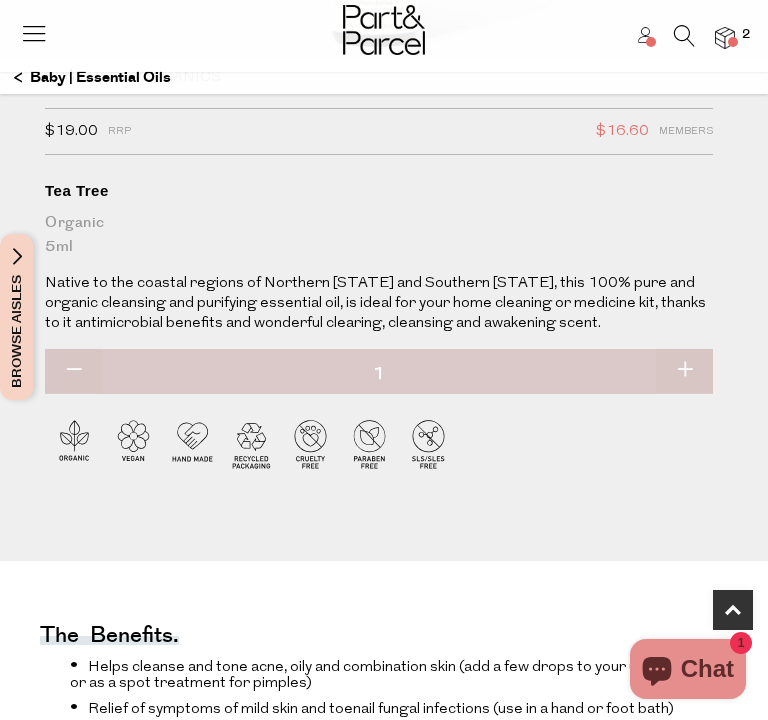 click at bounding box center (684, 36) 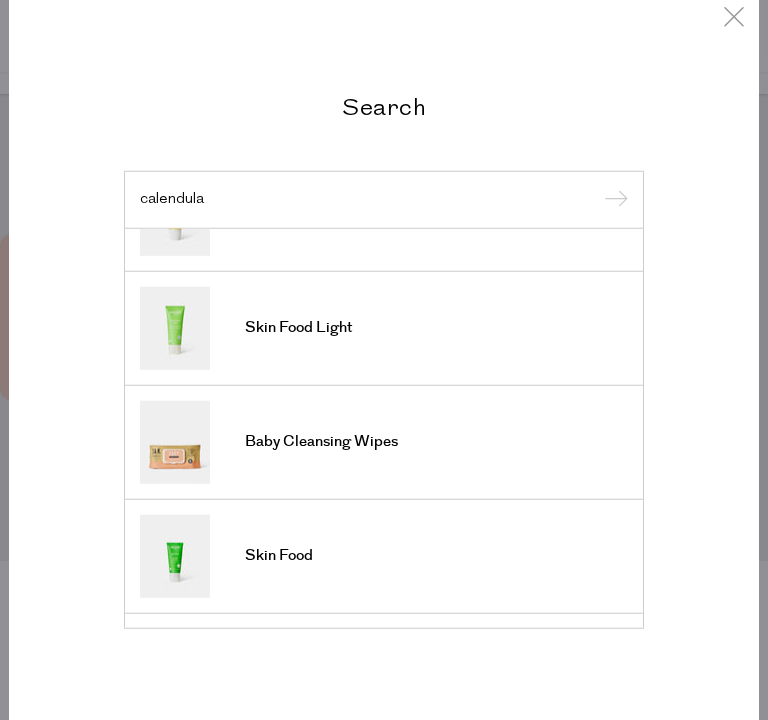 scroll, scrollTop: 186, scrollLeft: 0, axis: vertical 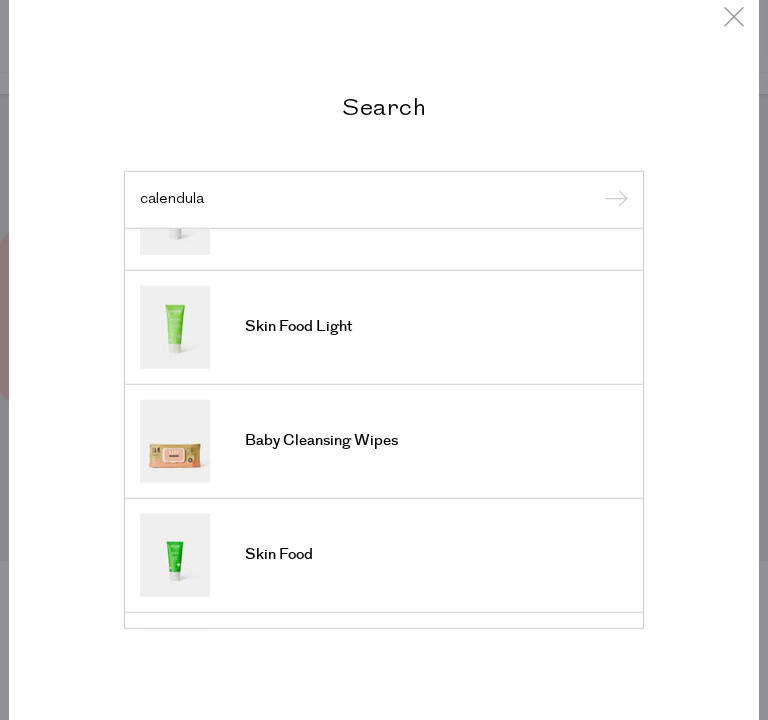 type on "calendula" 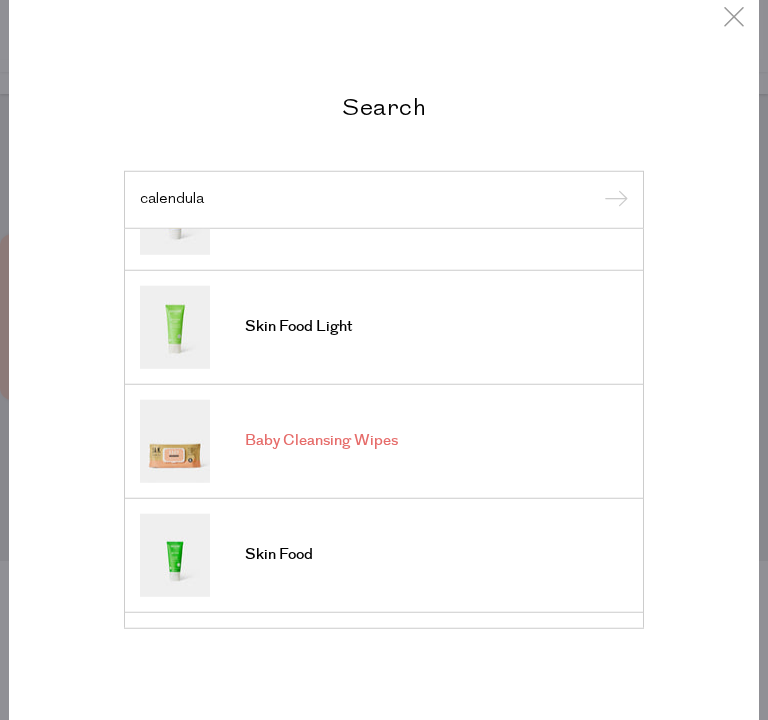 click at bounding box center [613, 201] 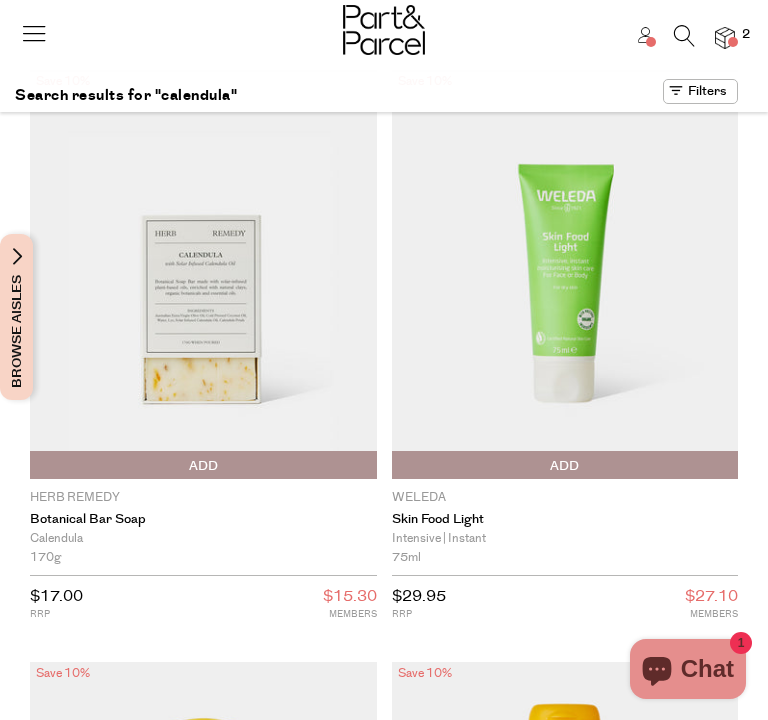 scroll, scrollTop: 0, scrollLeft: 0, axis: both 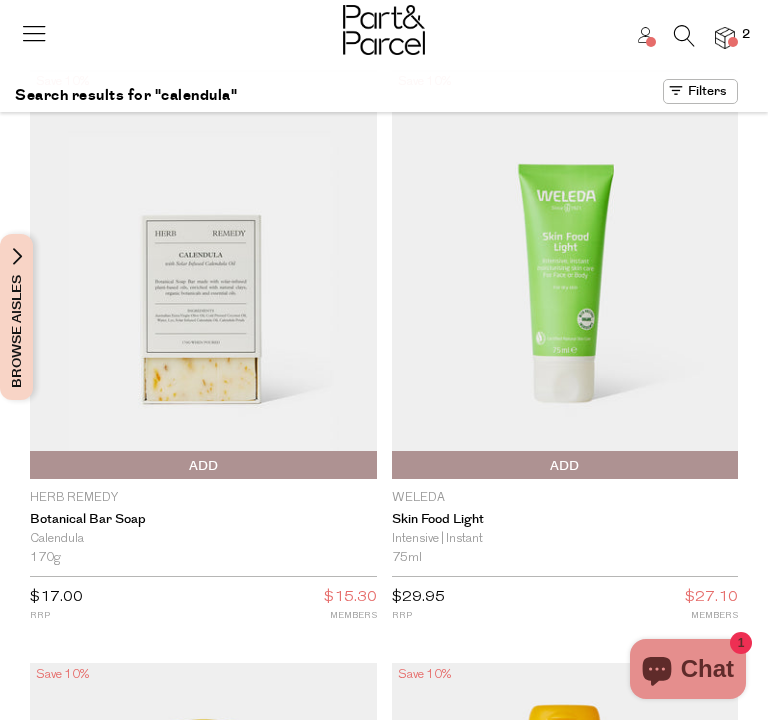 click at bounding box center [565, 274] 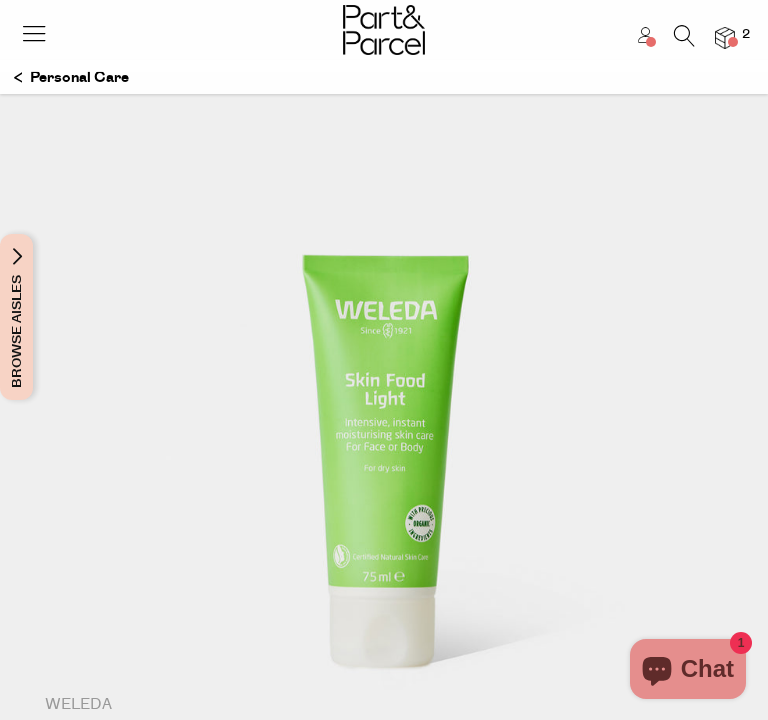 scroll, scrollTop: 0, scrollLeft: 0, axis: both 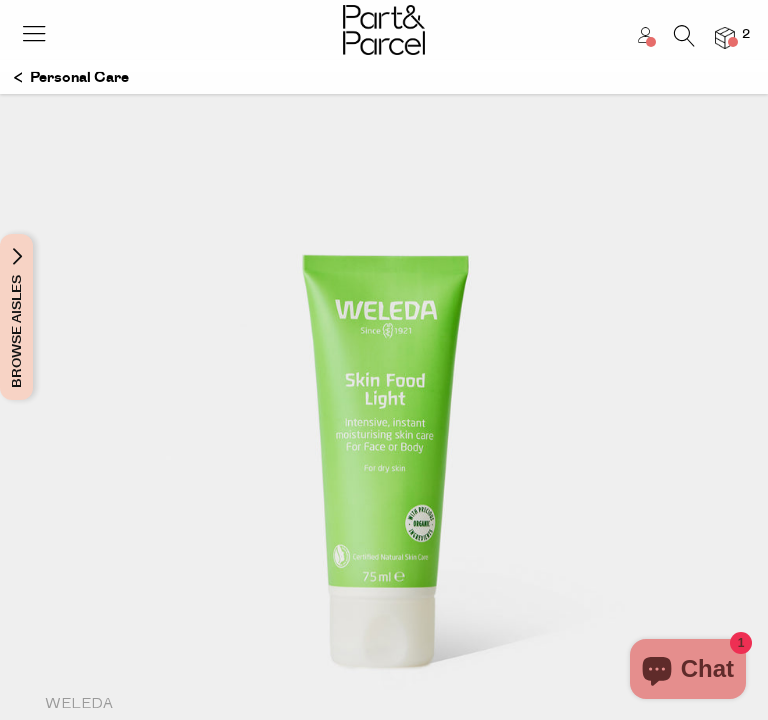 click at bounding box center [684, 36] 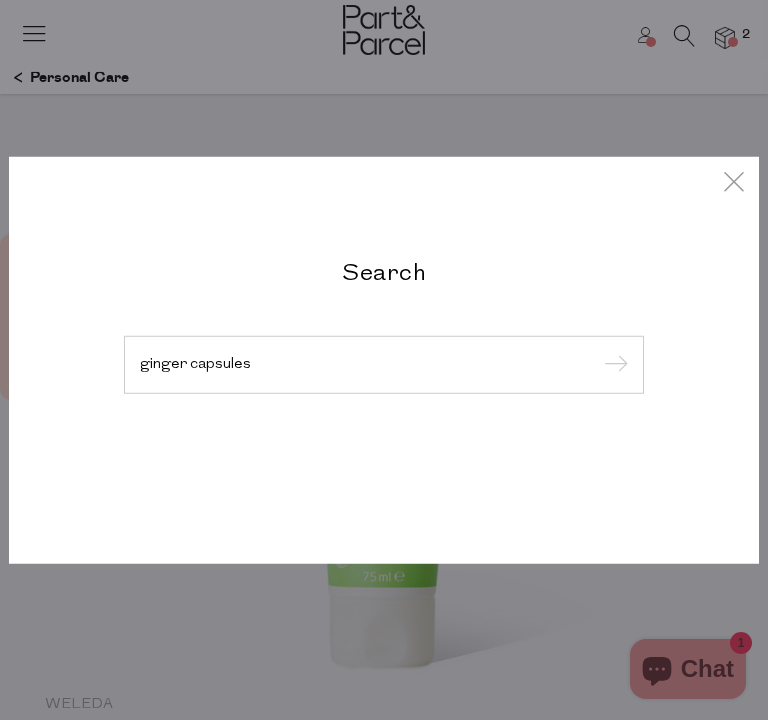 type on "ginger capsules" 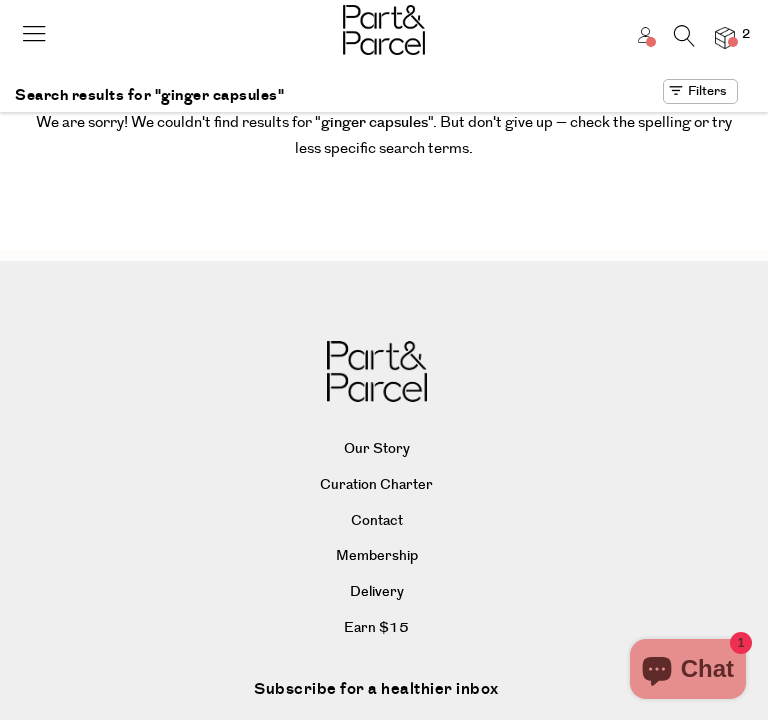 scroll, scrollTop: 0, scrollLeft: 0, axis: both 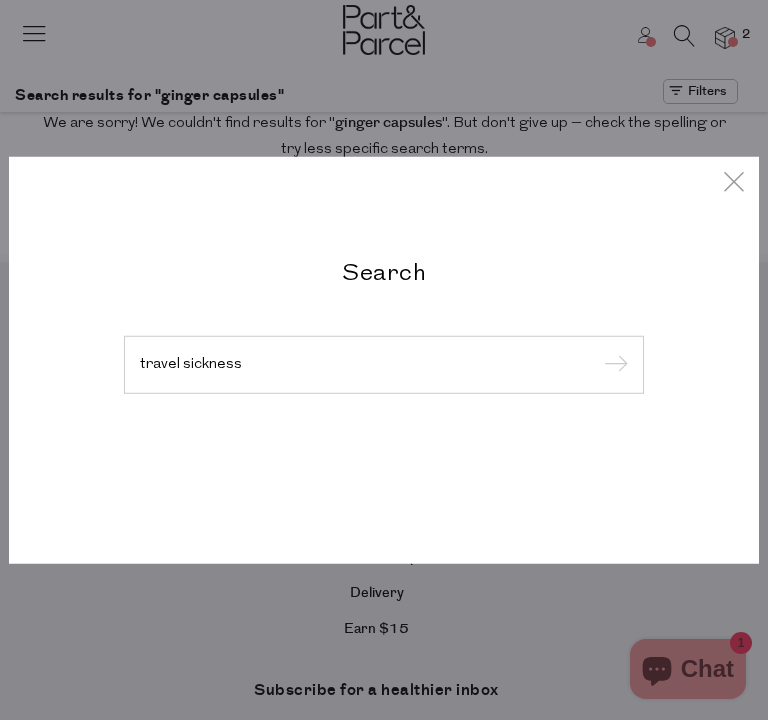 type on "travel sickness" 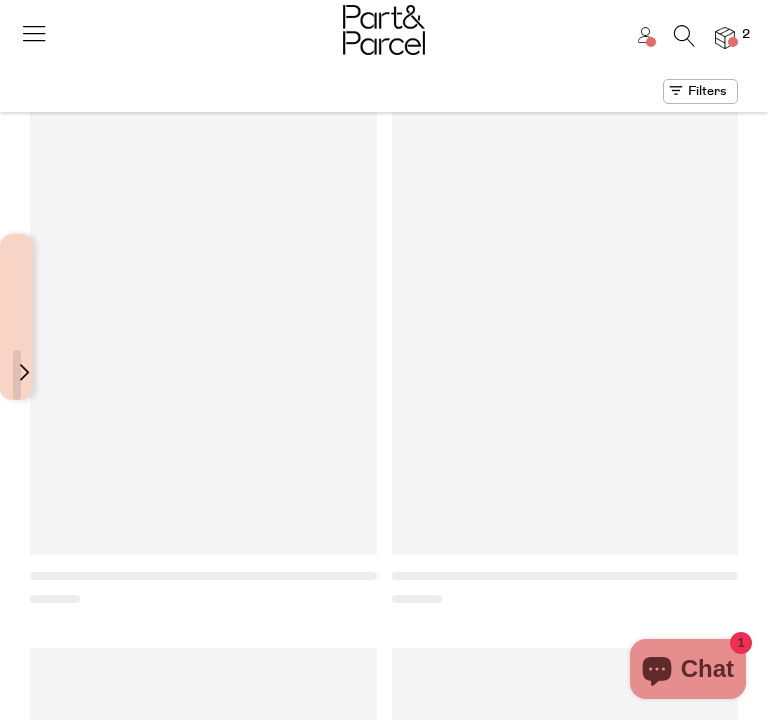 scroll, scrollTop: 0, scrollLeft: 0, axis: both 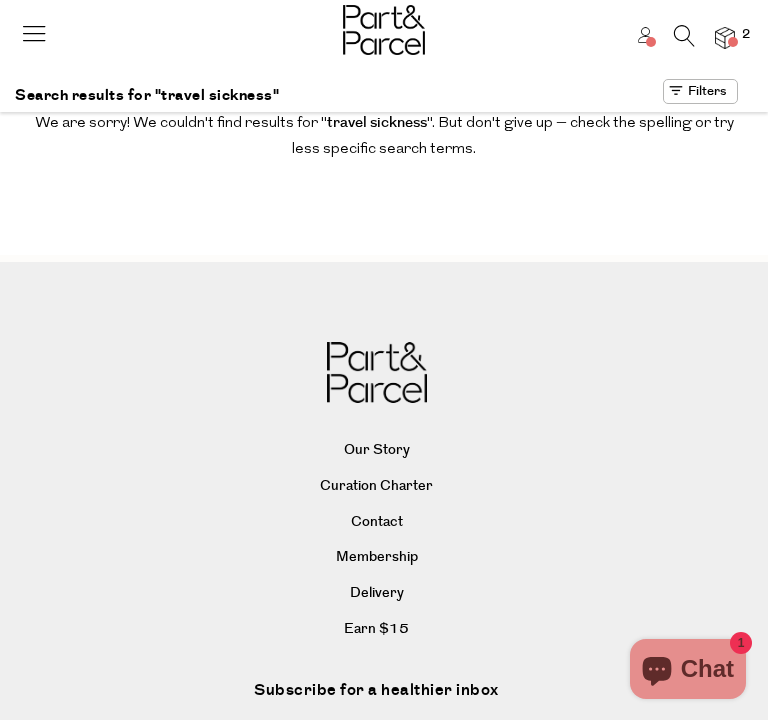 click at bounding box center (684, 36) 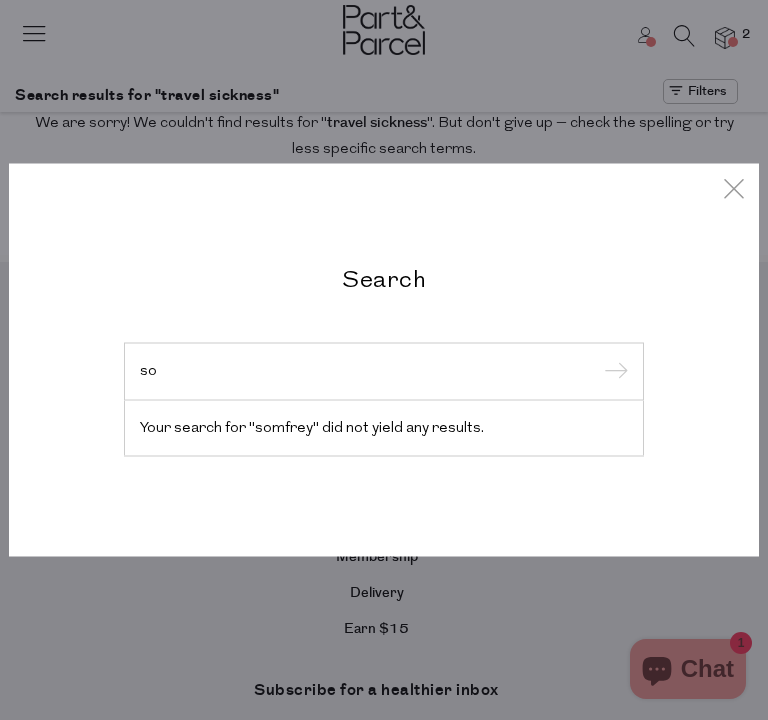 type on "s" 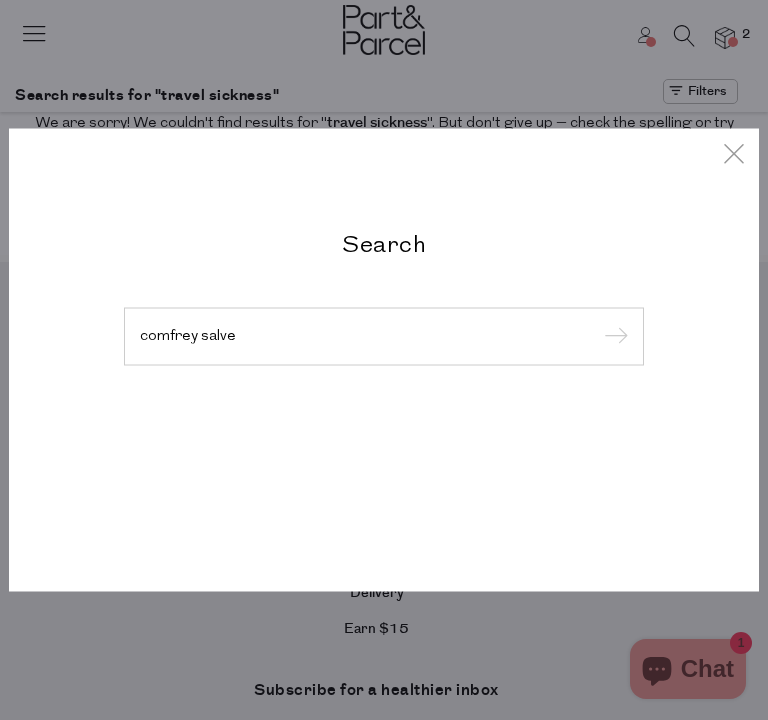 type on "comfrey salve" 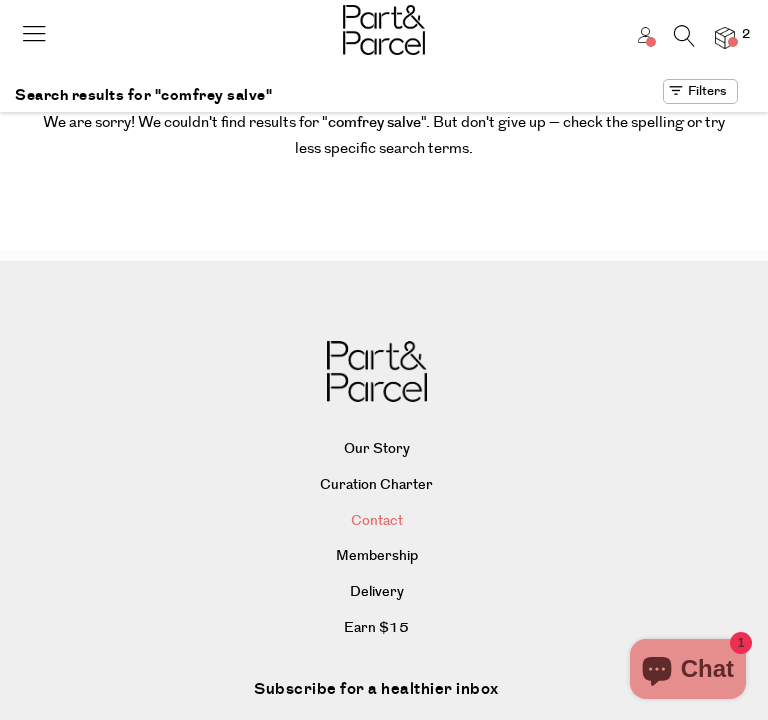 scroll, scrollTop: 0, scrollLeft: 0, axis: both 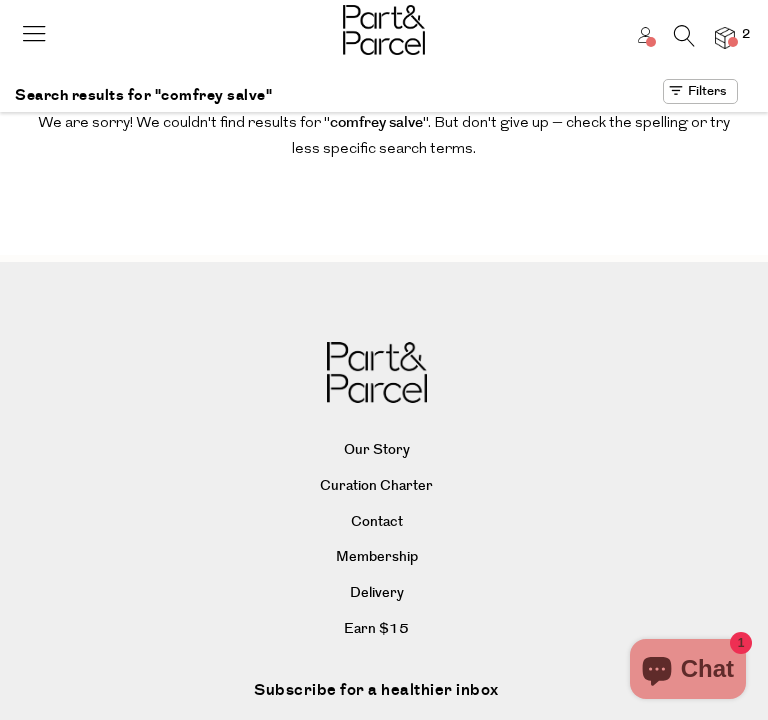 click at bounding box center (725, 38) 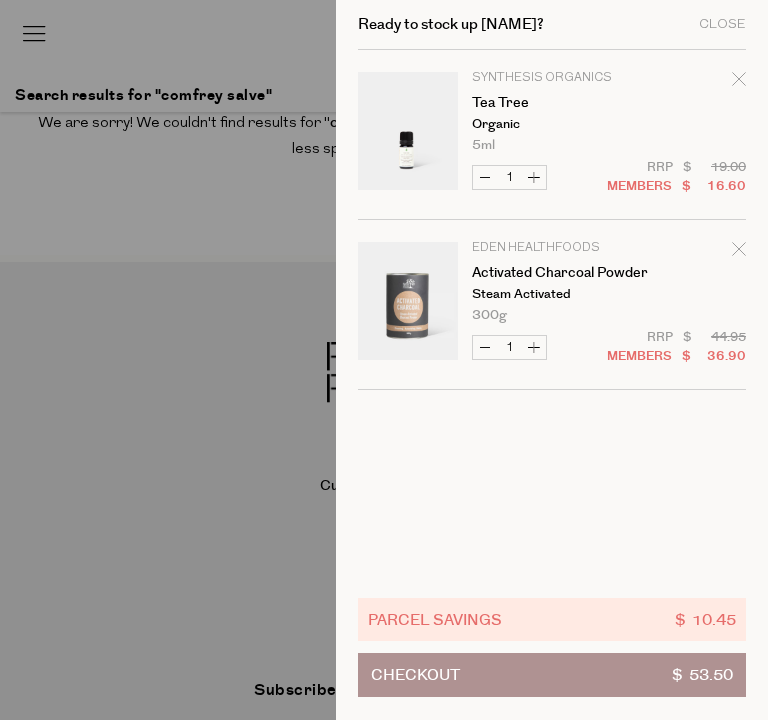 click on "Checkout $ 53.50" at bounding box center (552, 675) 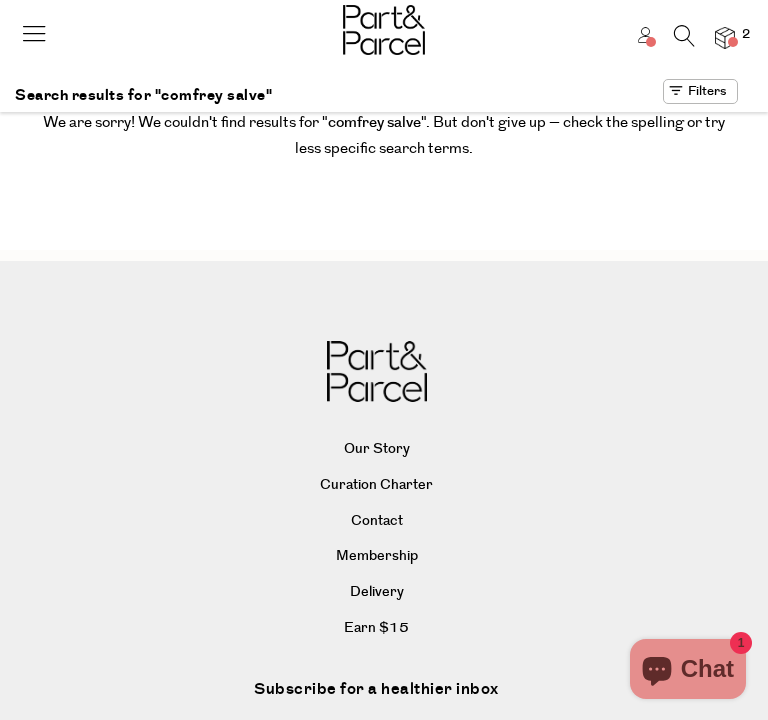 scroll, scrollTop: 0, scrollLeft: 0, axis: both 